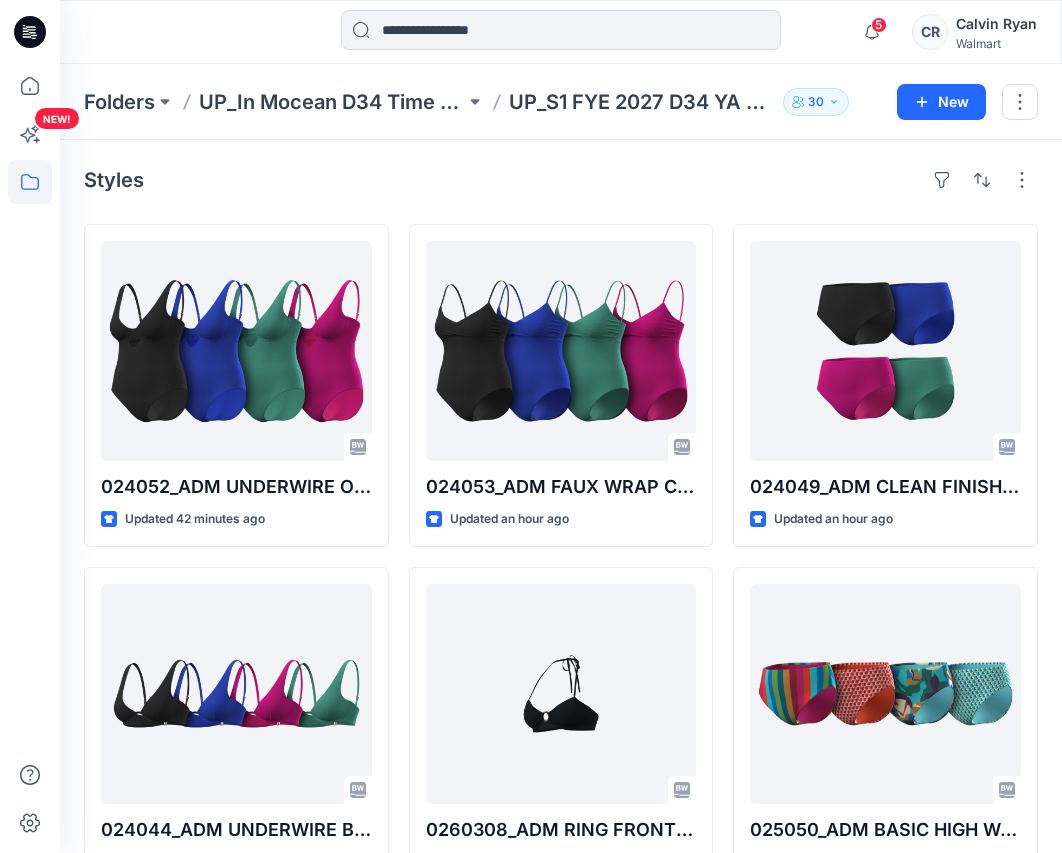 scroll, scrollTop: 100, scrollLeft: 0, axis: vertical 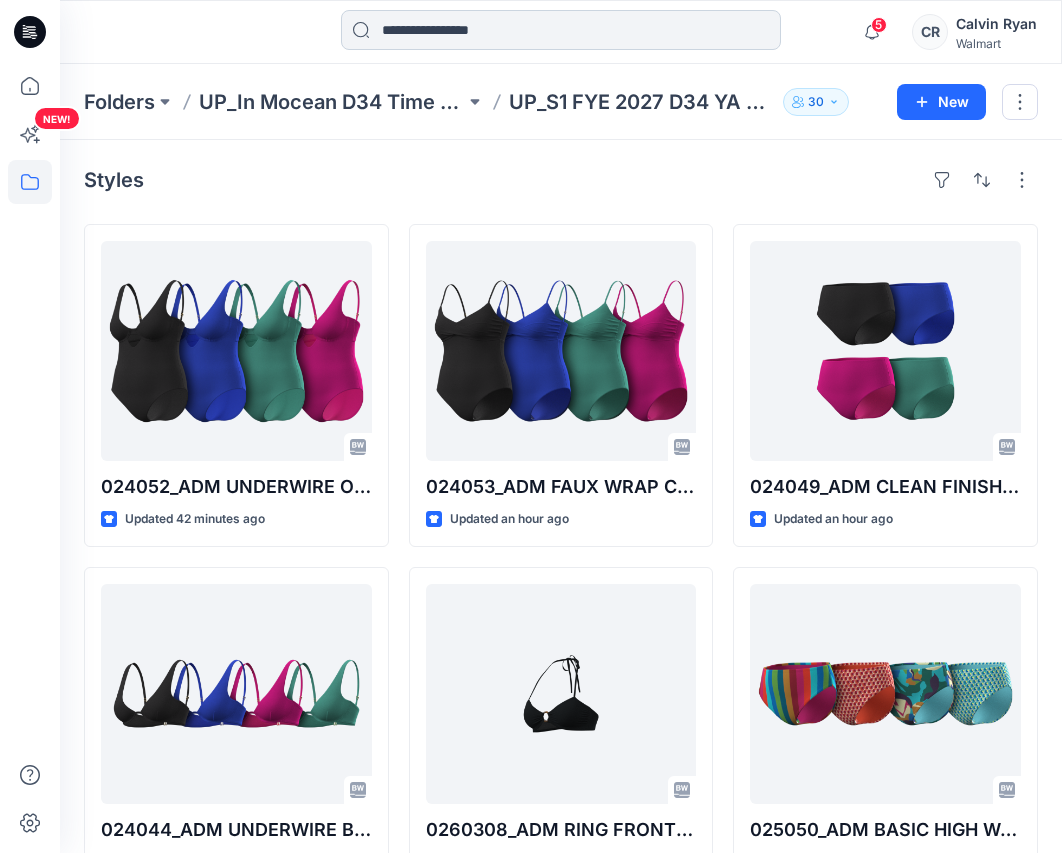 click at bounding box center [561, 30] 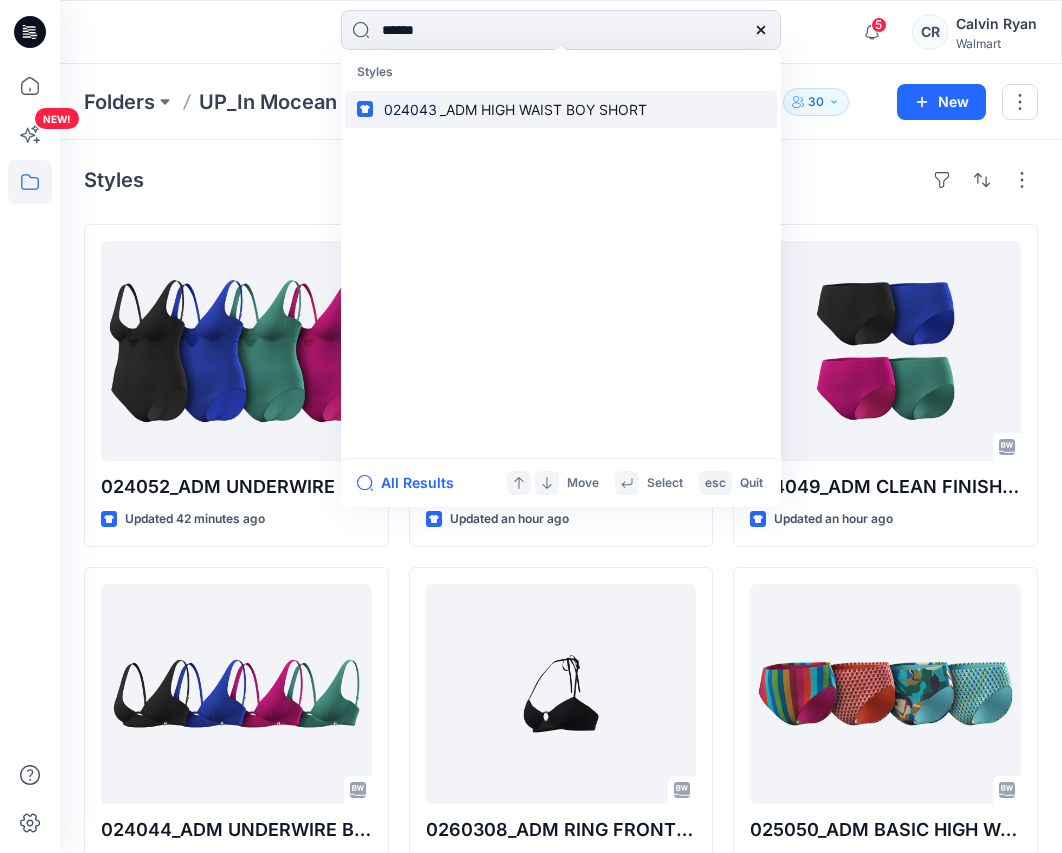 type on "******" 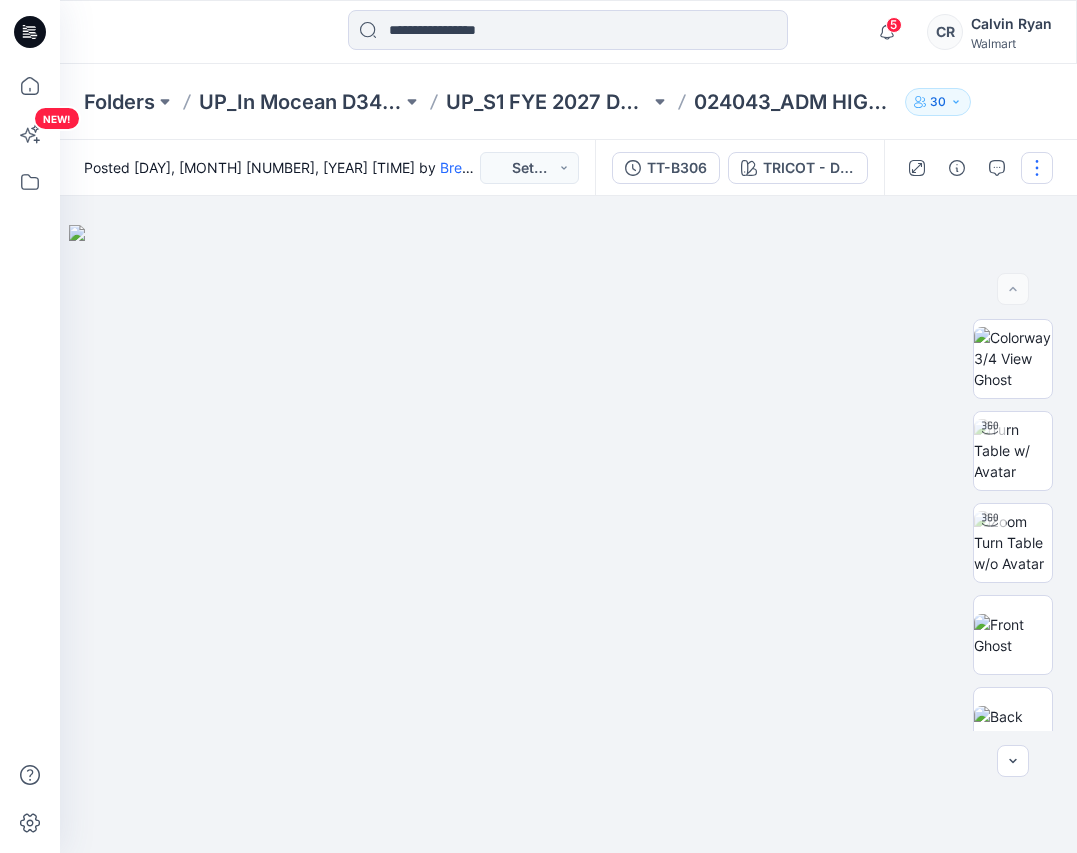 click at bounding box center [1037, 168] 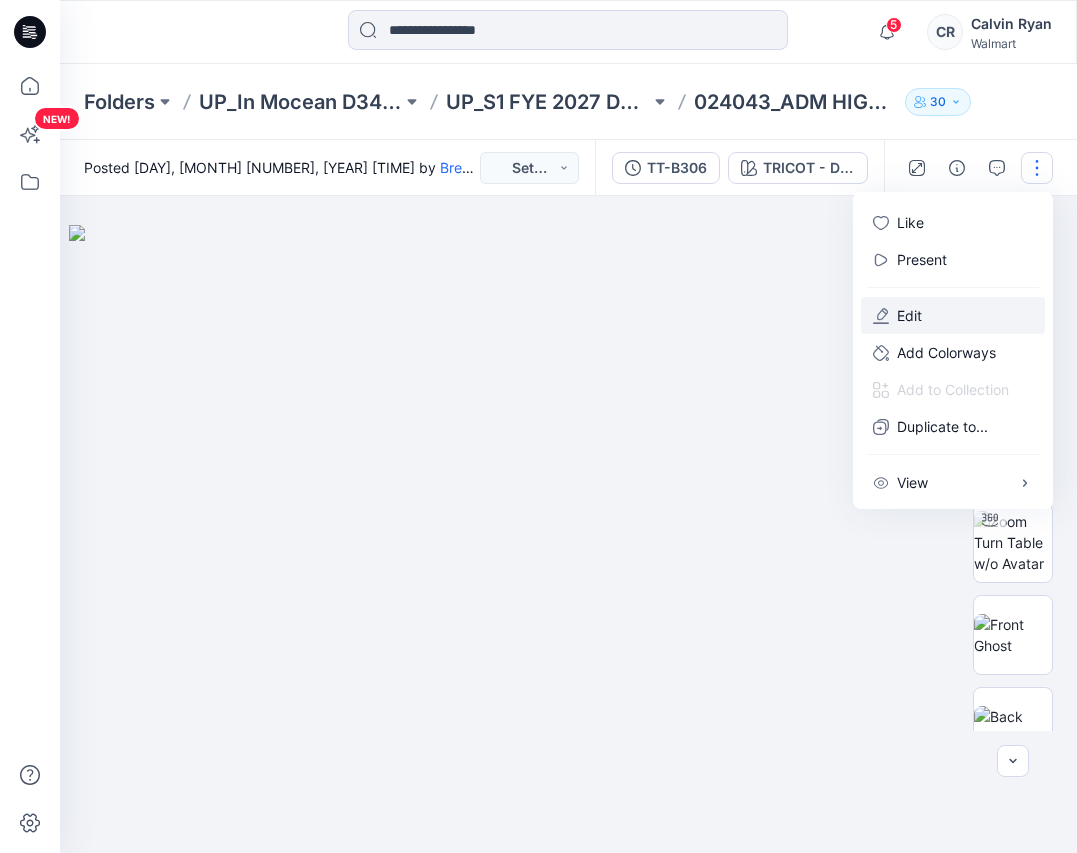 click on "Edit" at bounding box center (953, 315) 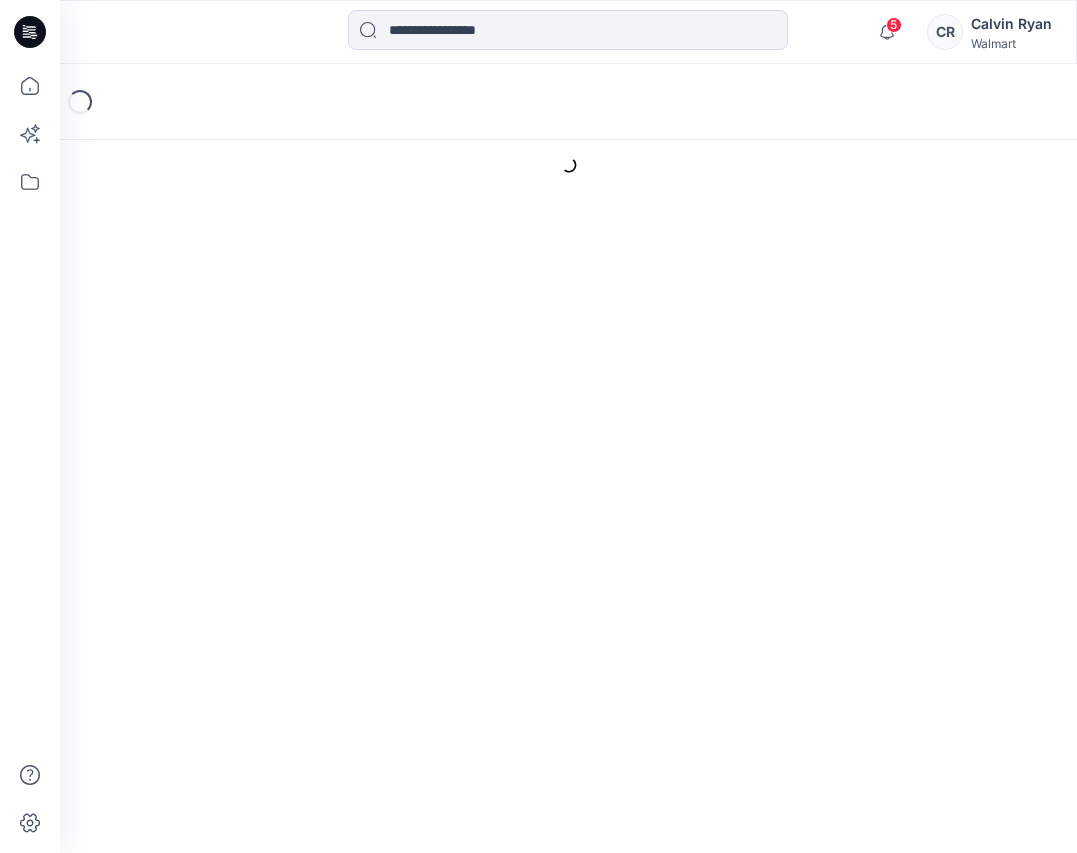 scroll, scrollTop: 0, scrollLeft: 0, axis: both 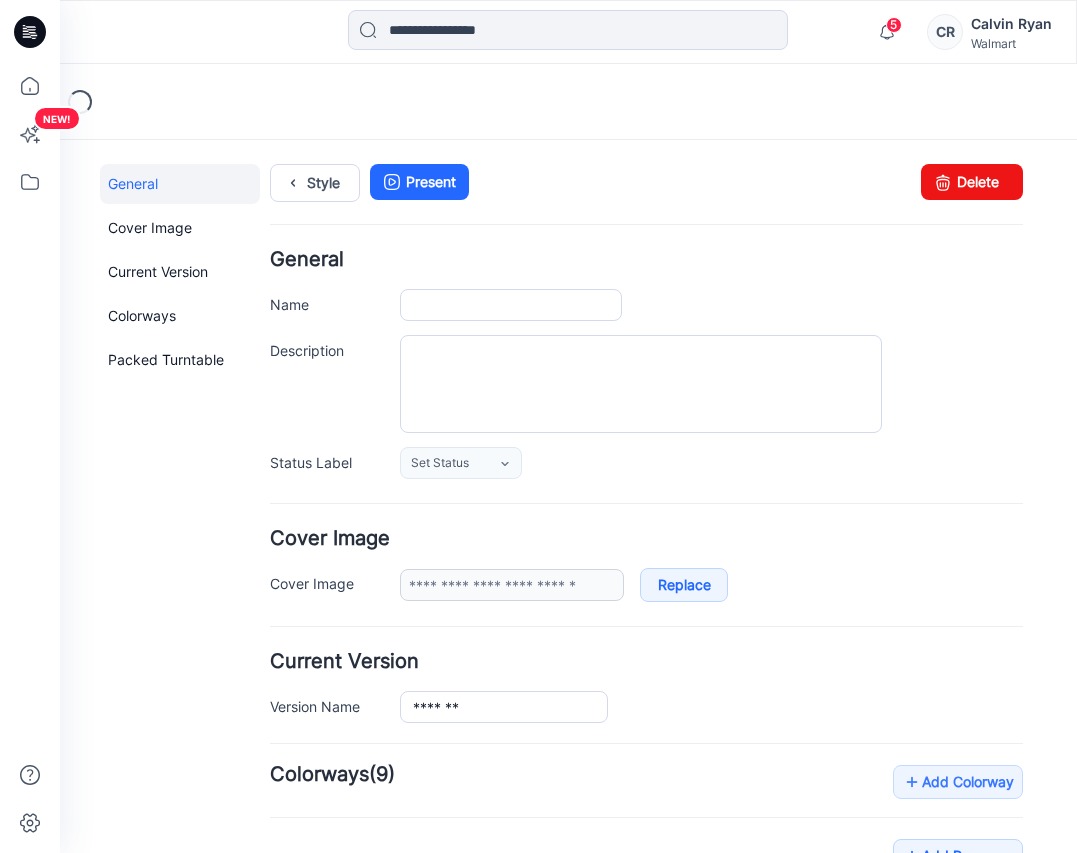 type on "**********" 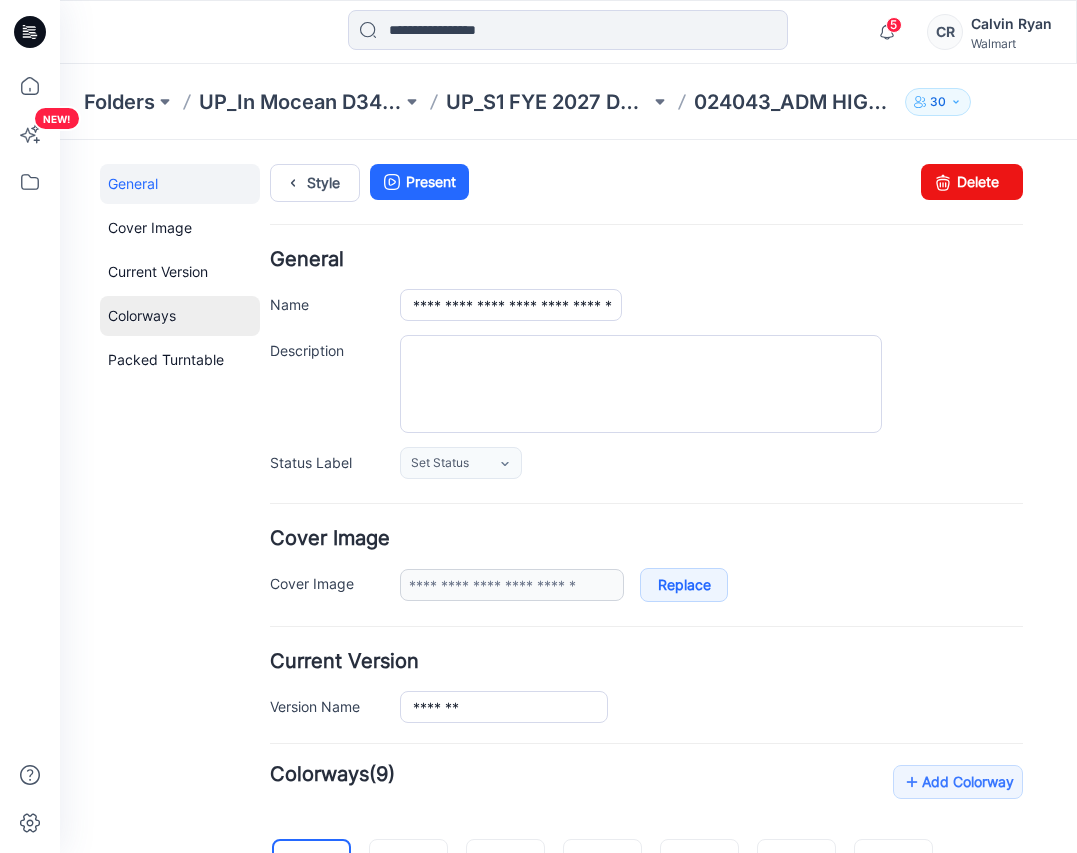 click on "Colorways" at bounding box center [180, 316] 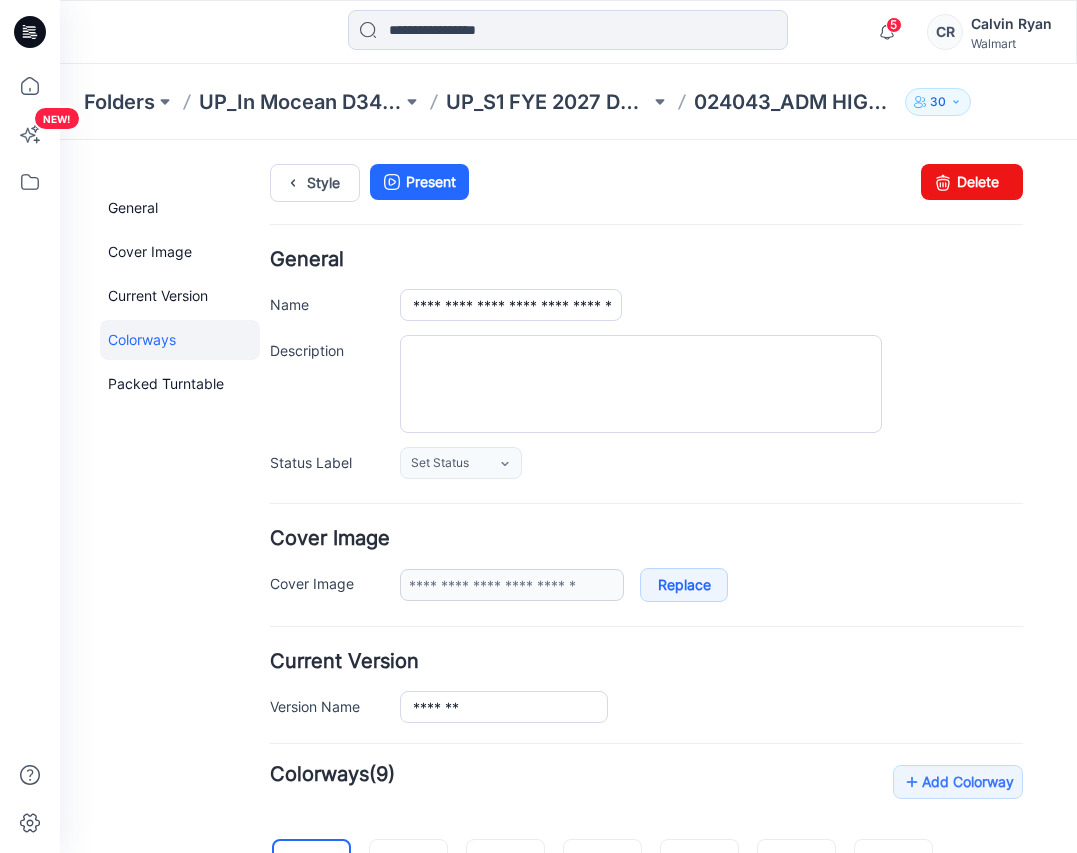 scroll, scrollTop: 625, scrollLeft: 0, axis: vertical 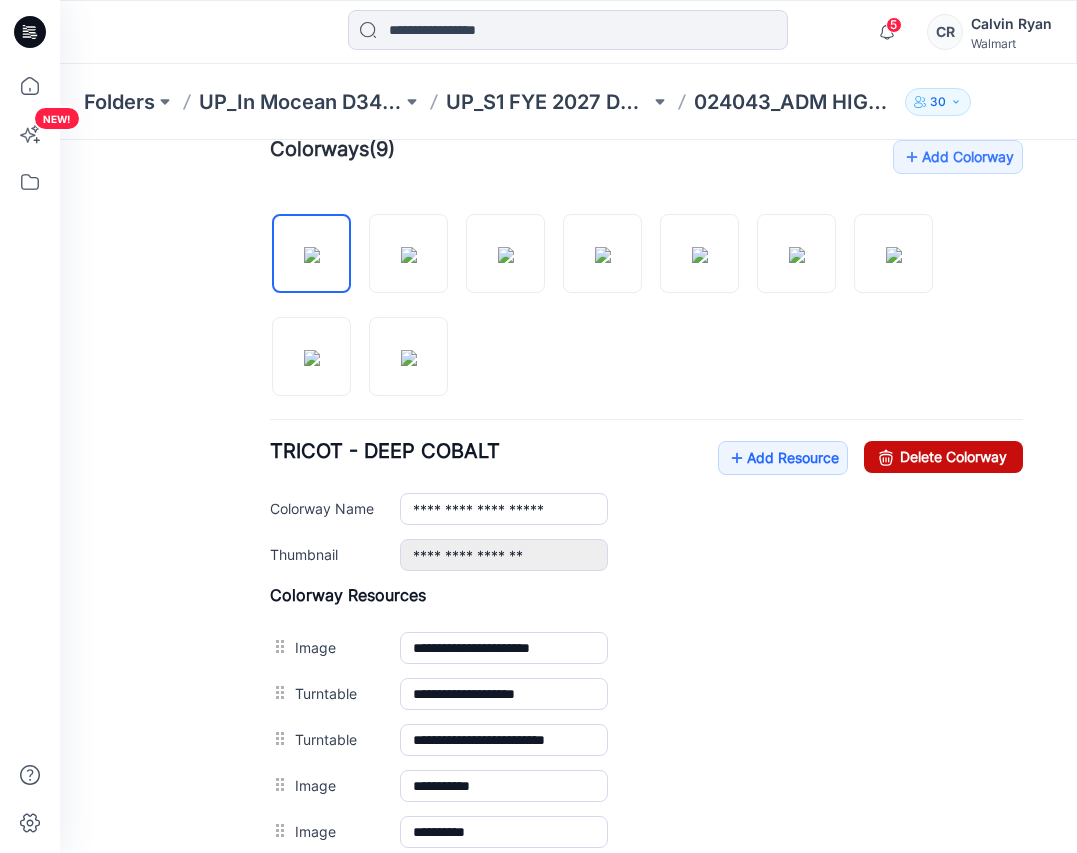 click on "Delete Colorway" at bounding box center [943, 457] 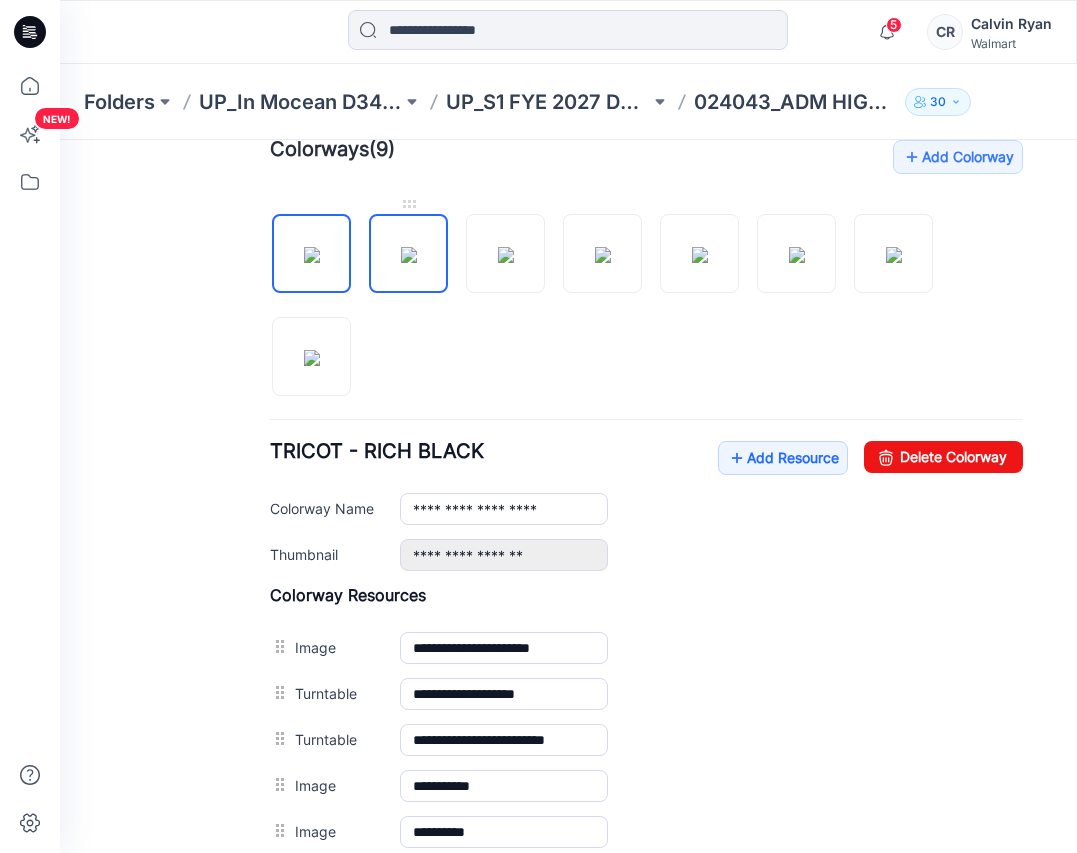 click at bounding box center (409, 255) 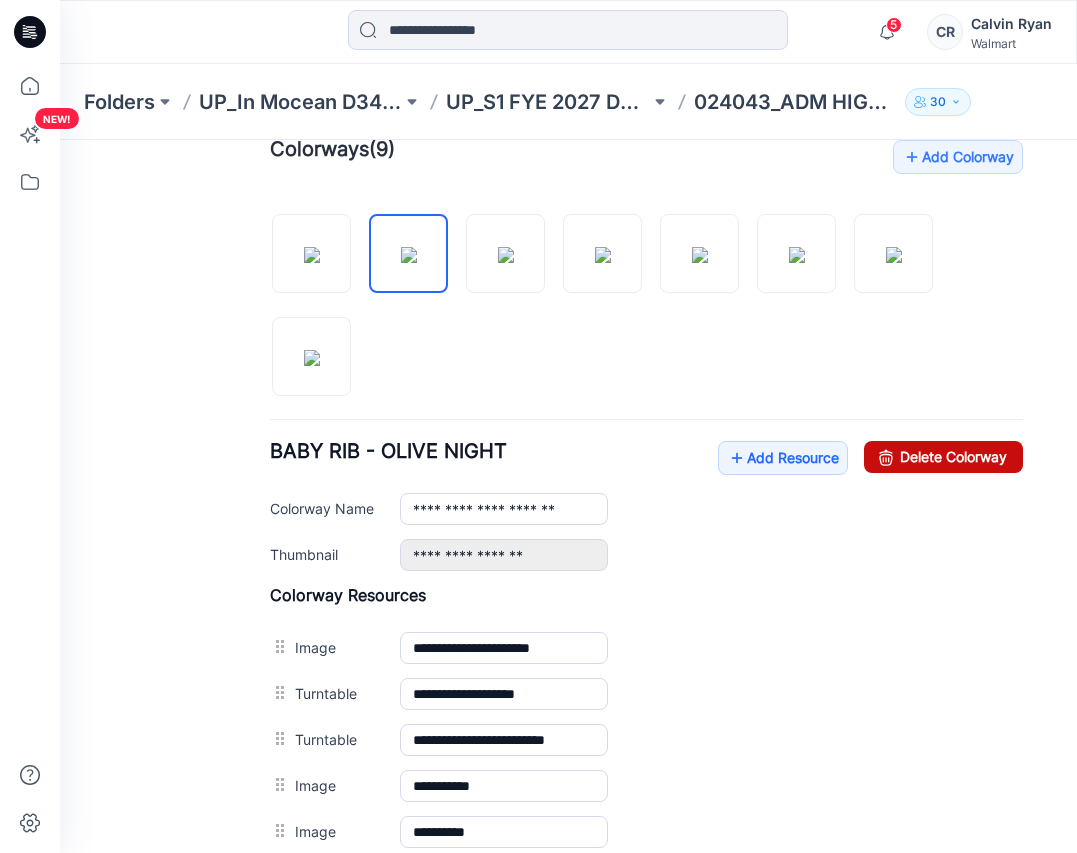 click on "Delete Colorway" at bounding box center (943, 457) 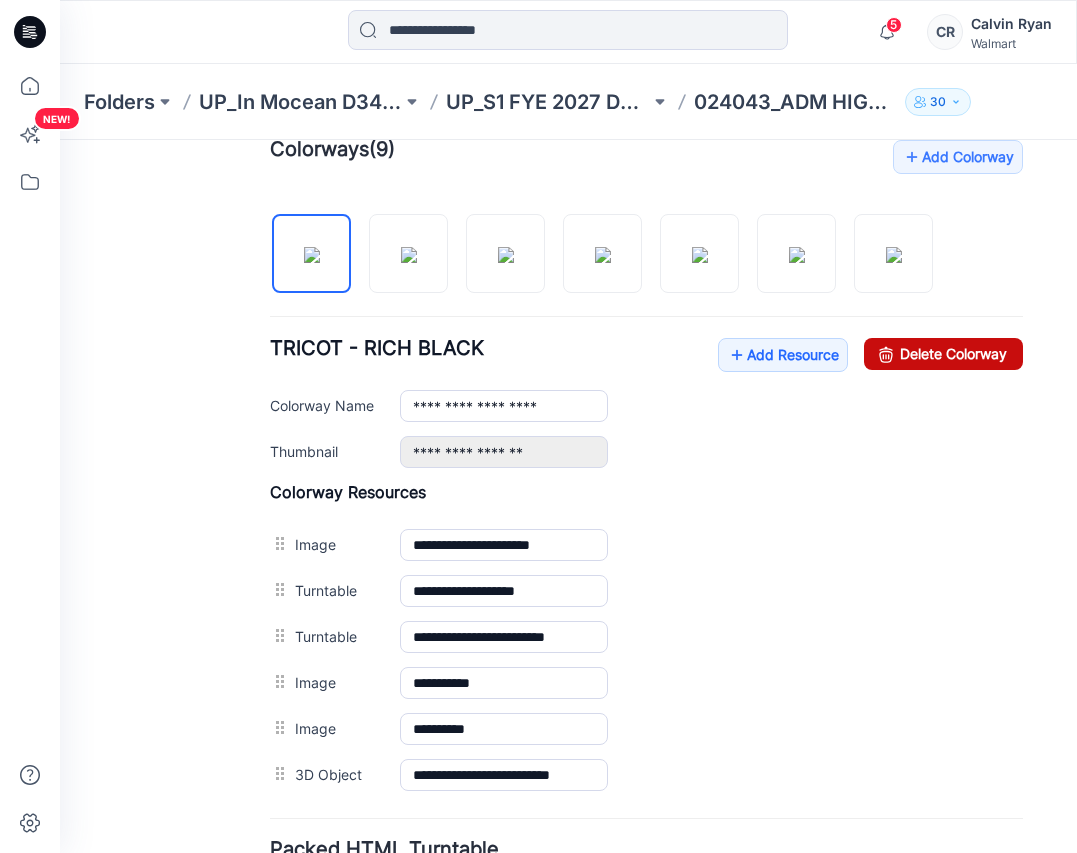 click on "**********" at bounding box center (711, 452) 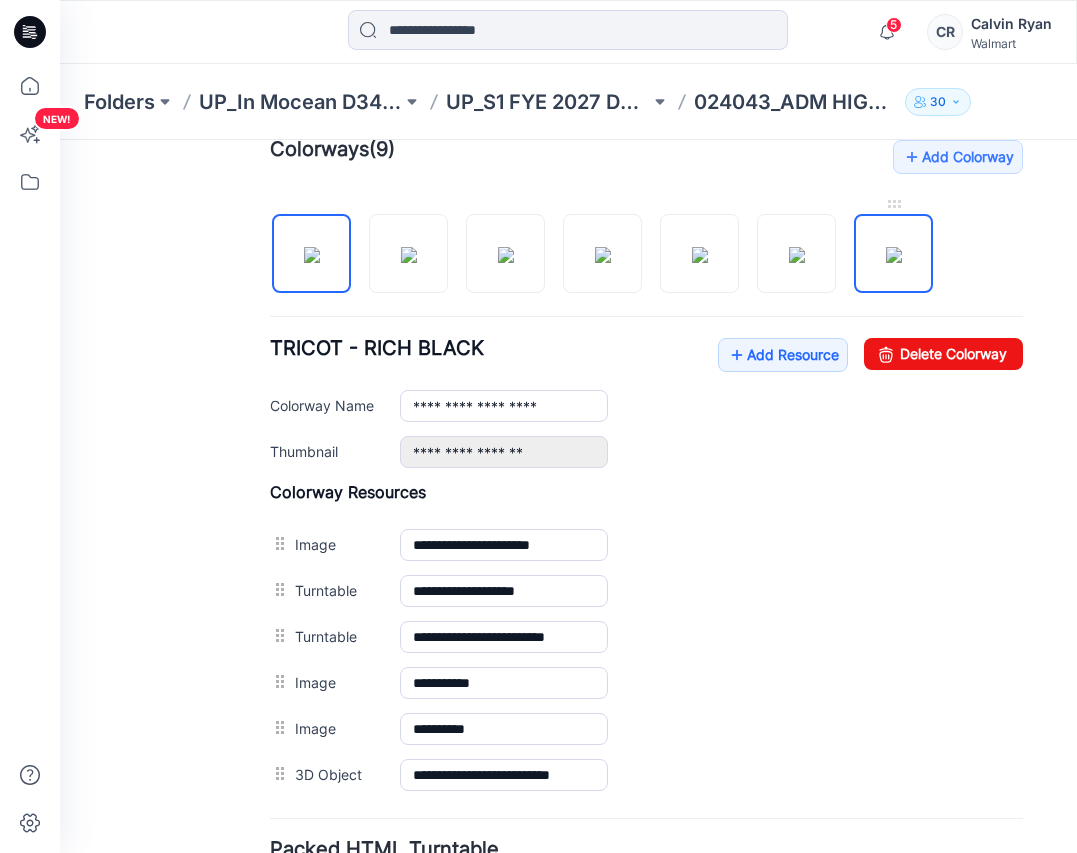 click at bounding box center (894, 255) 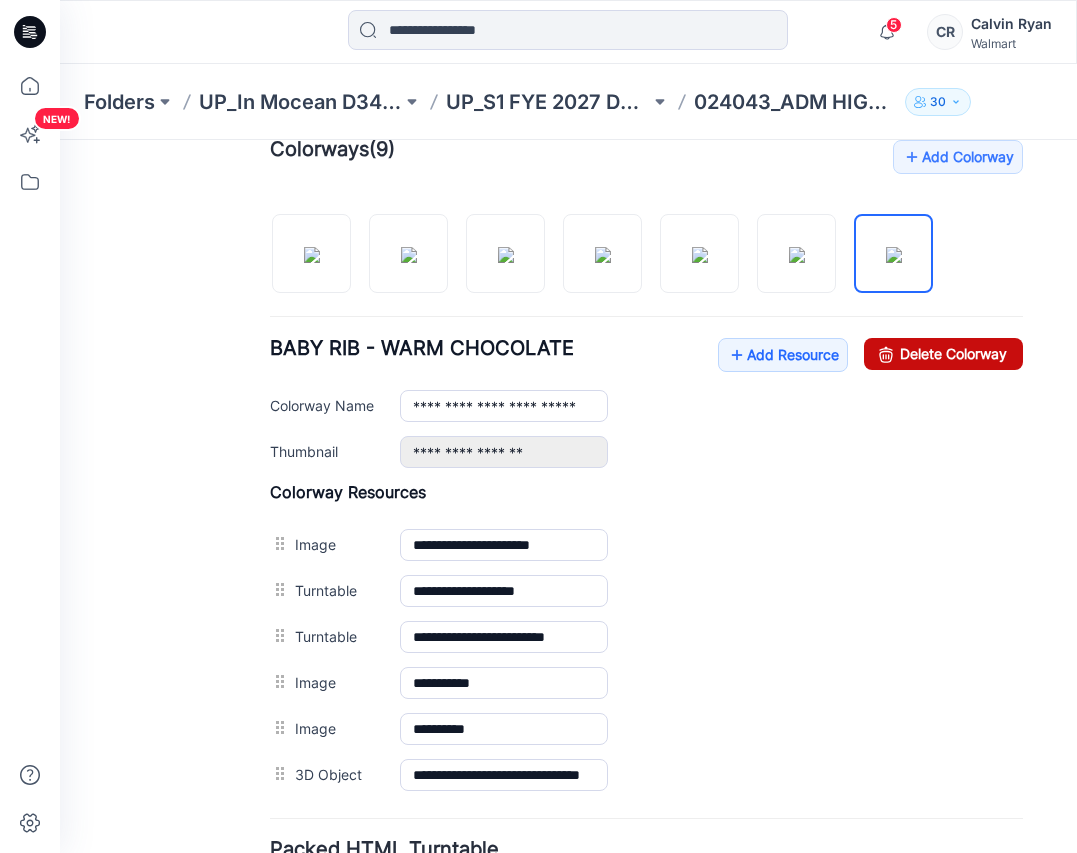 click on "Delete Colorway" at bounding box center (943, 354) 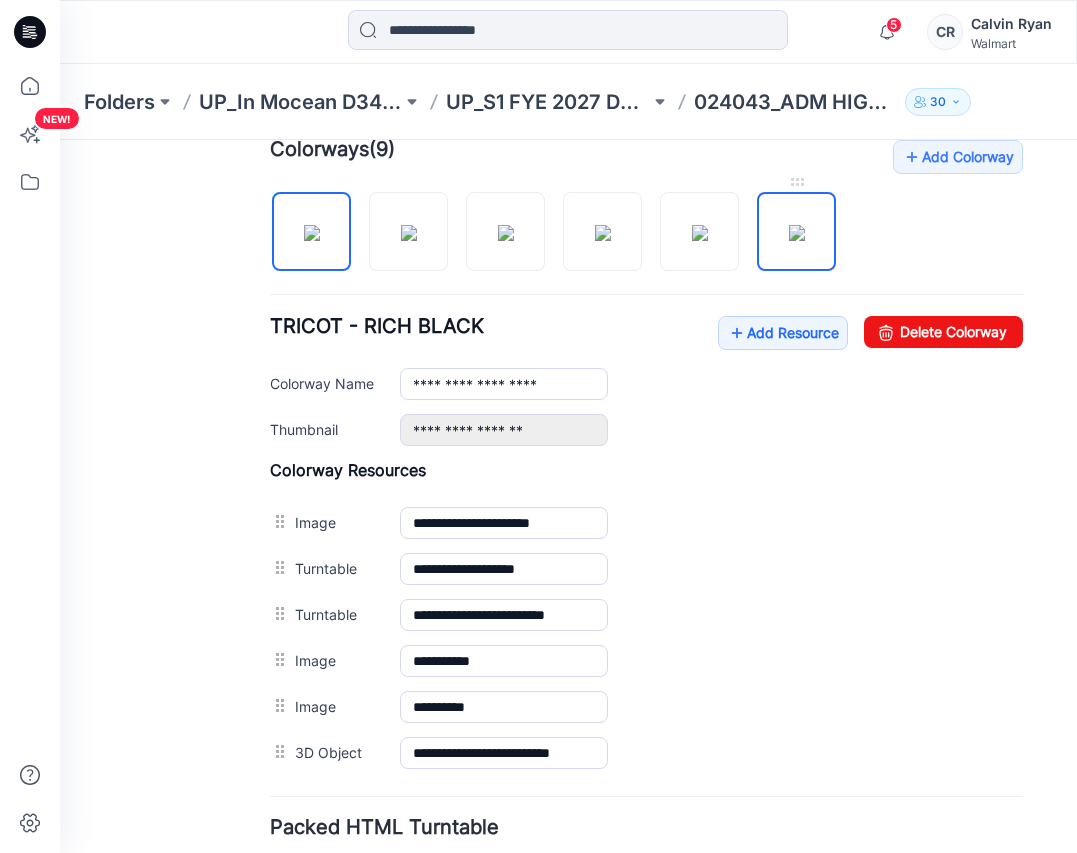 click at bounding box center [797, 233] 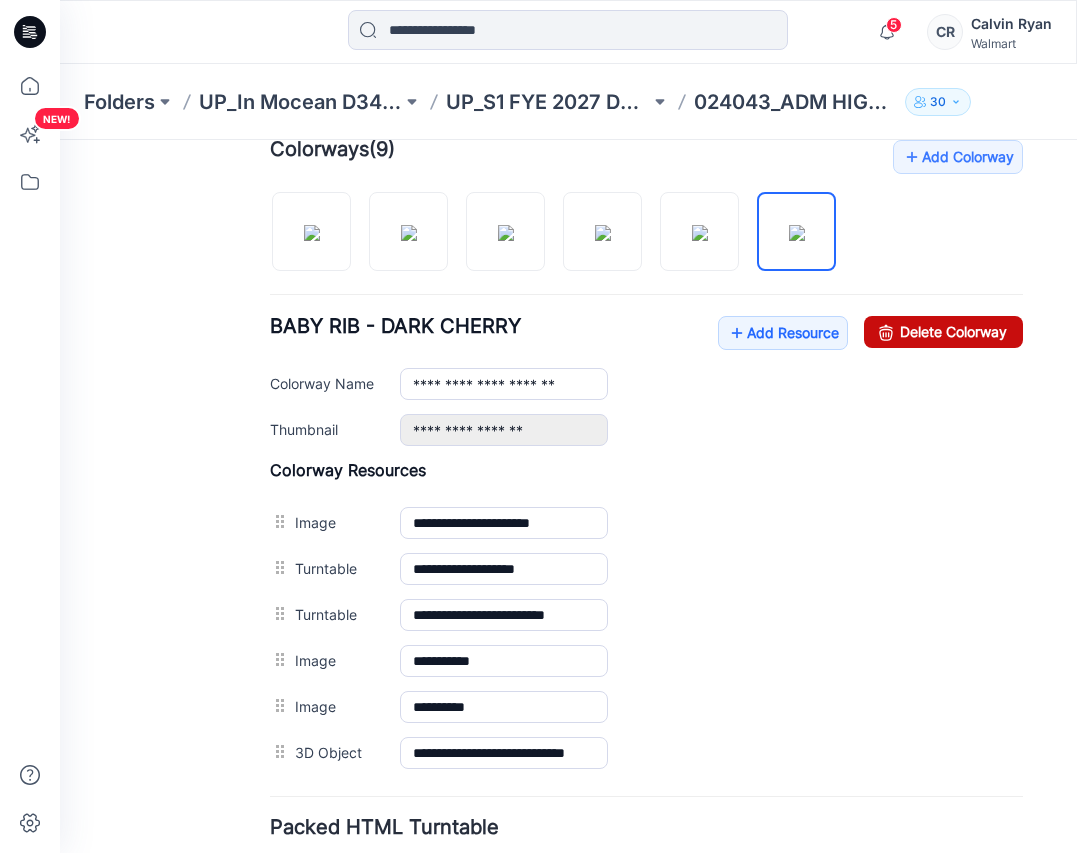 click on "Delete Colorway" at bounding box center [943, 332] 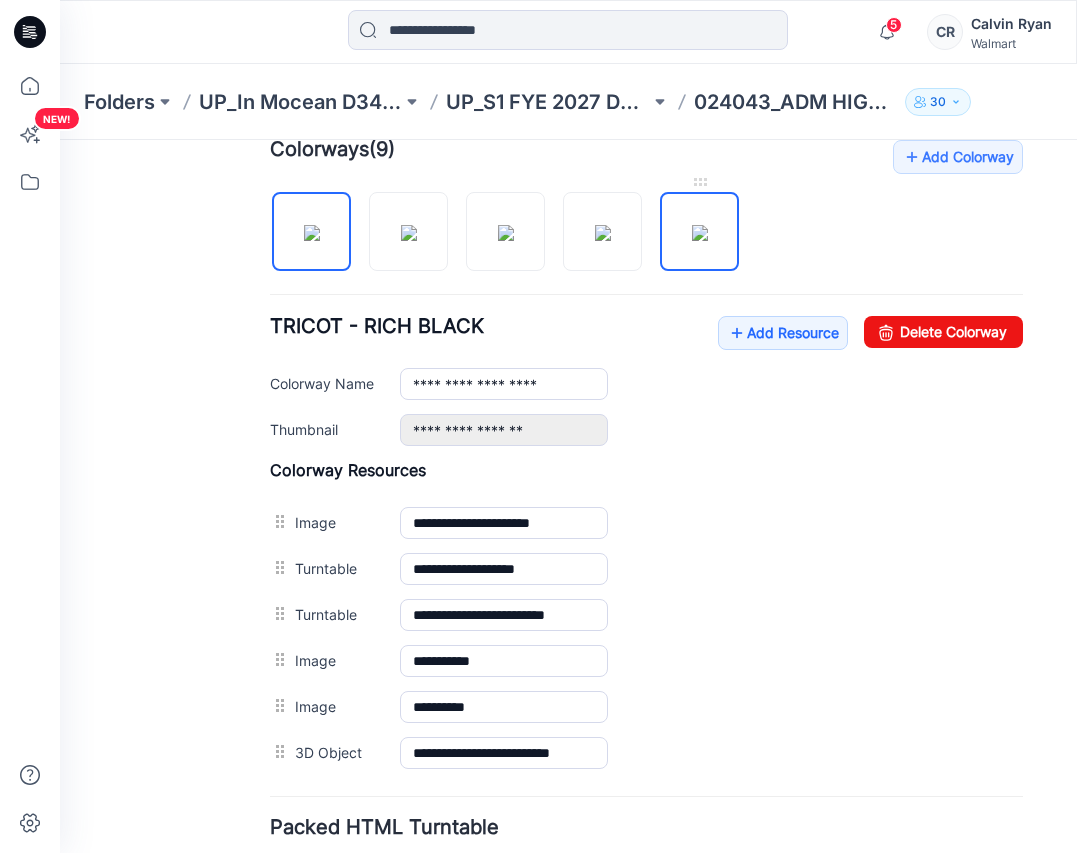 click at bounding box center [700, 233] 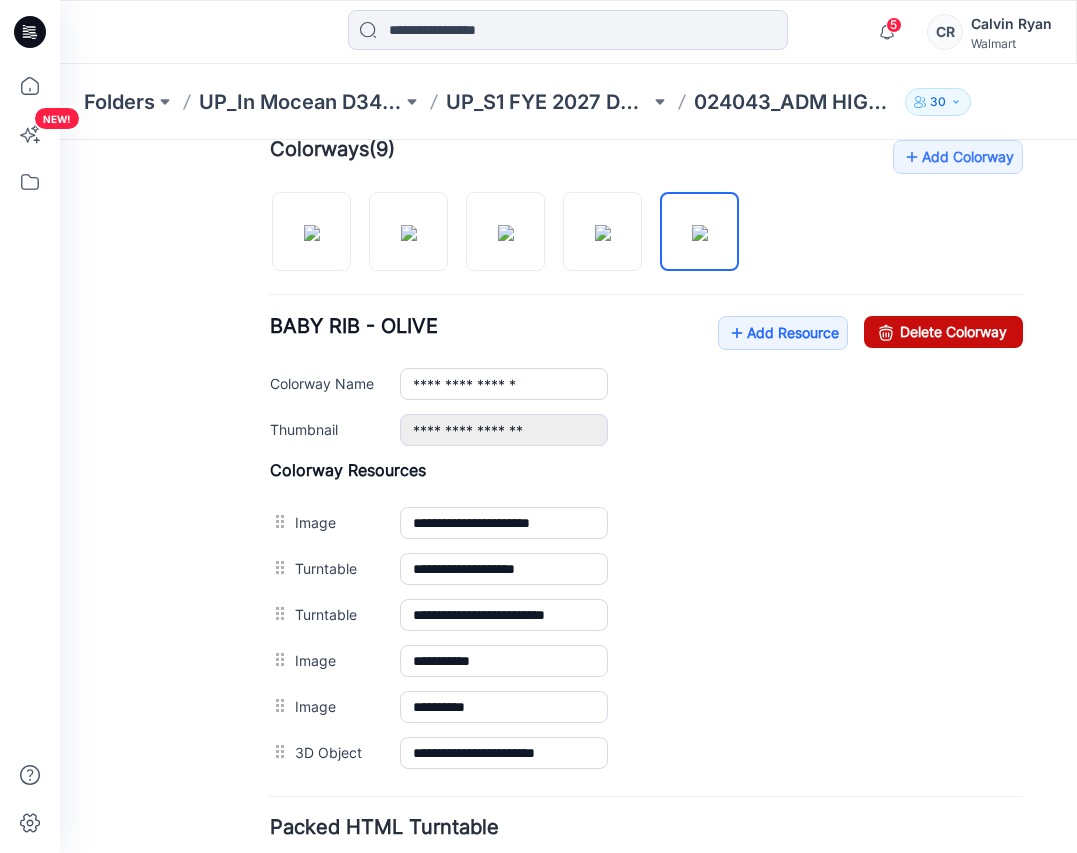 click on "Delete Colorway" at bounding box center (943, 332) 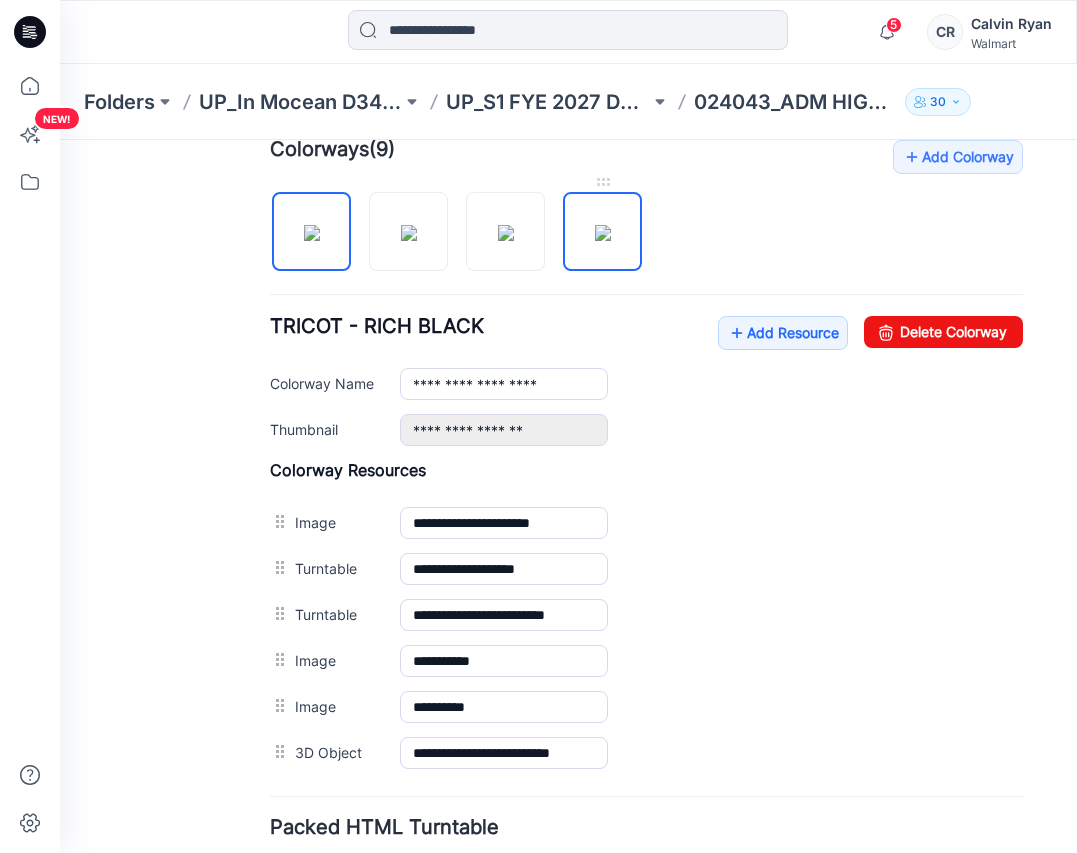 click at bounding box center [603, 233] 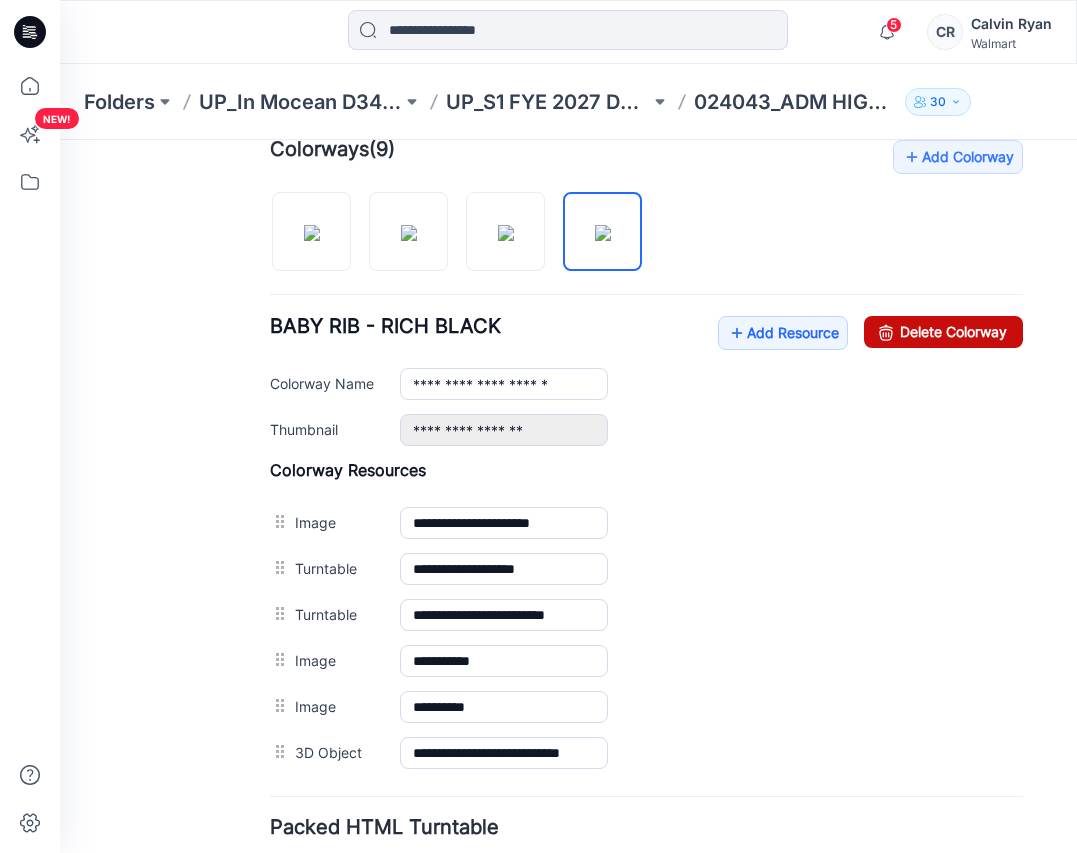 click on "Delete Colorway" at bounding box center (943, 332) 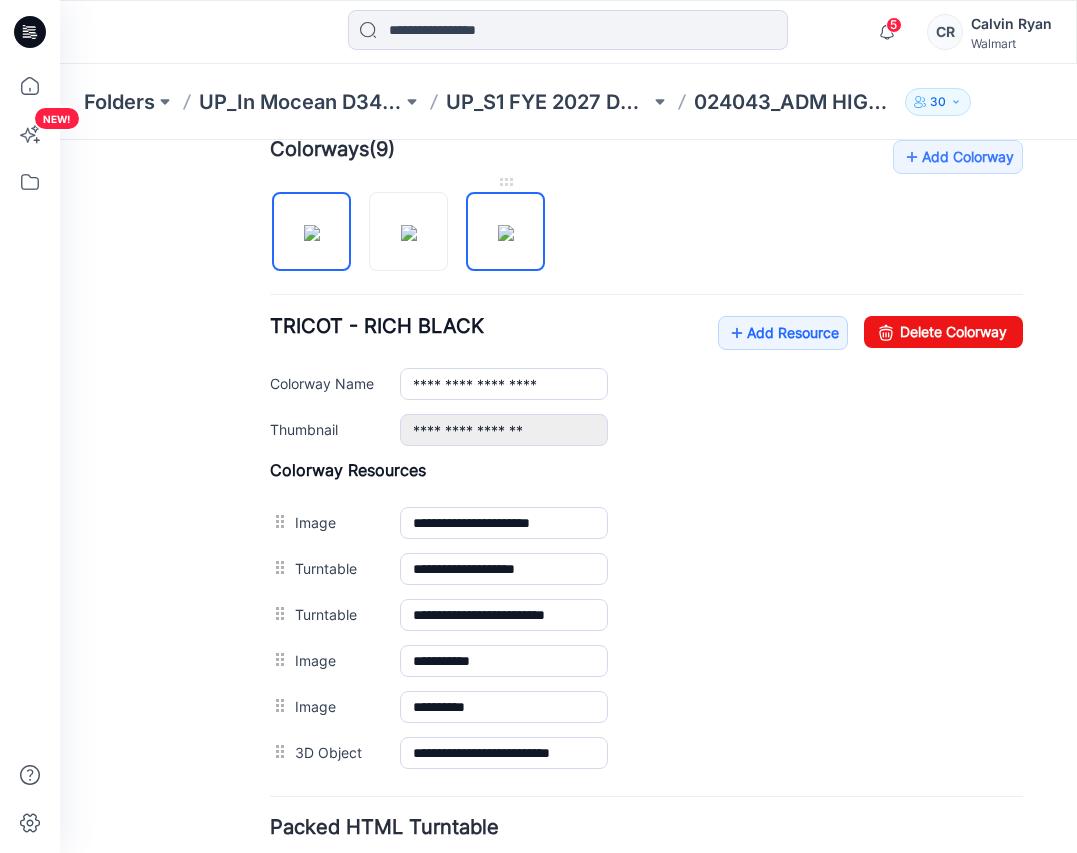 click at bounding box center [506, 233] 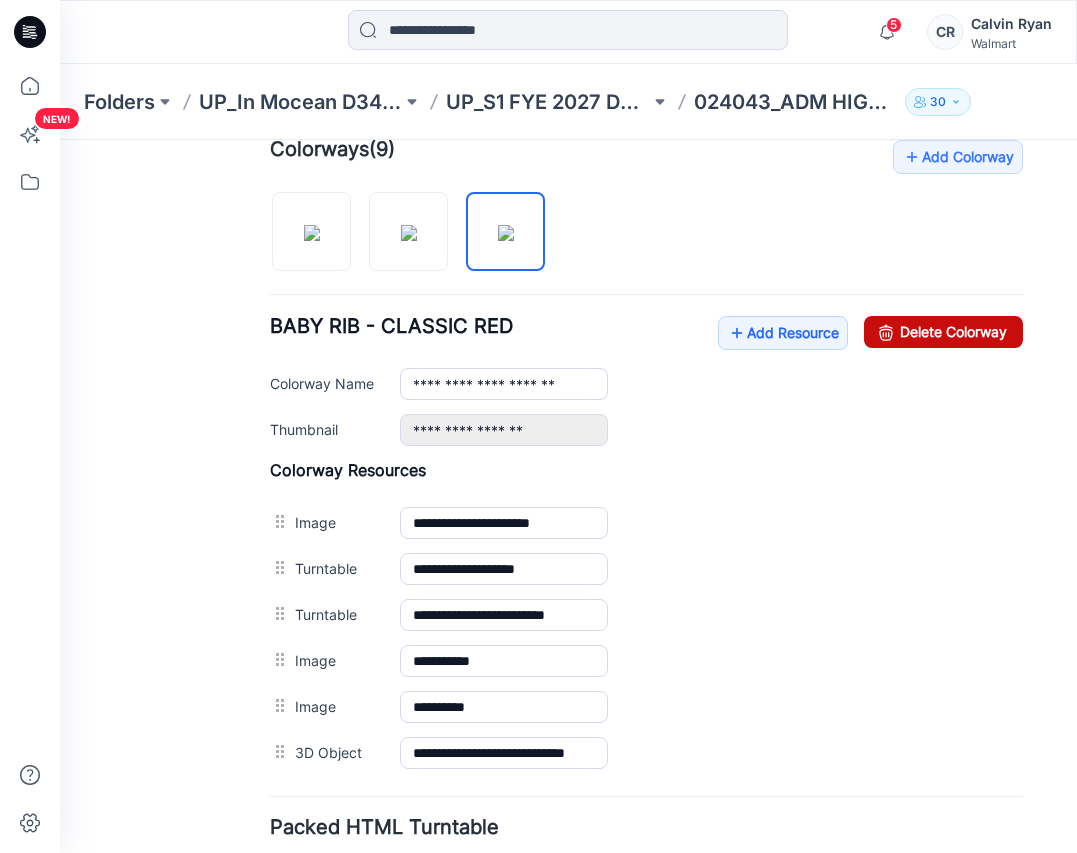 click on "Delete Colorway" at bounding box center (943, 332) 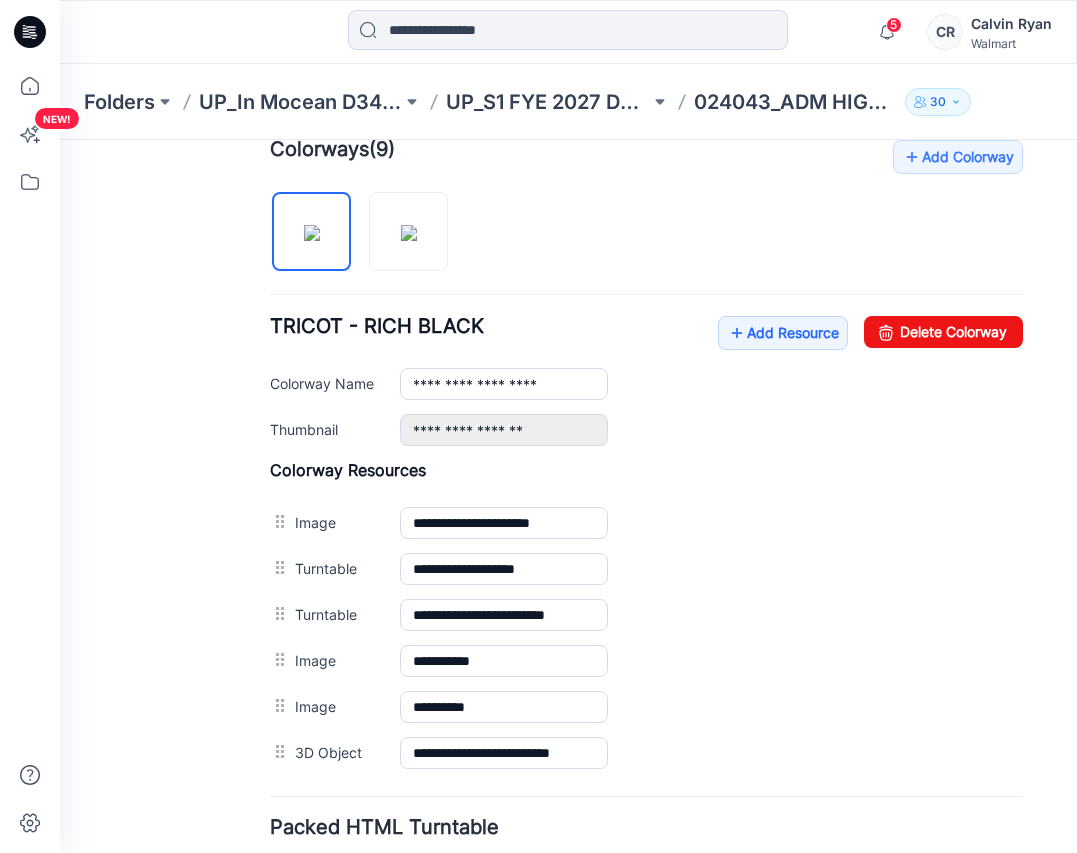 click at bounding box center [367, 221] 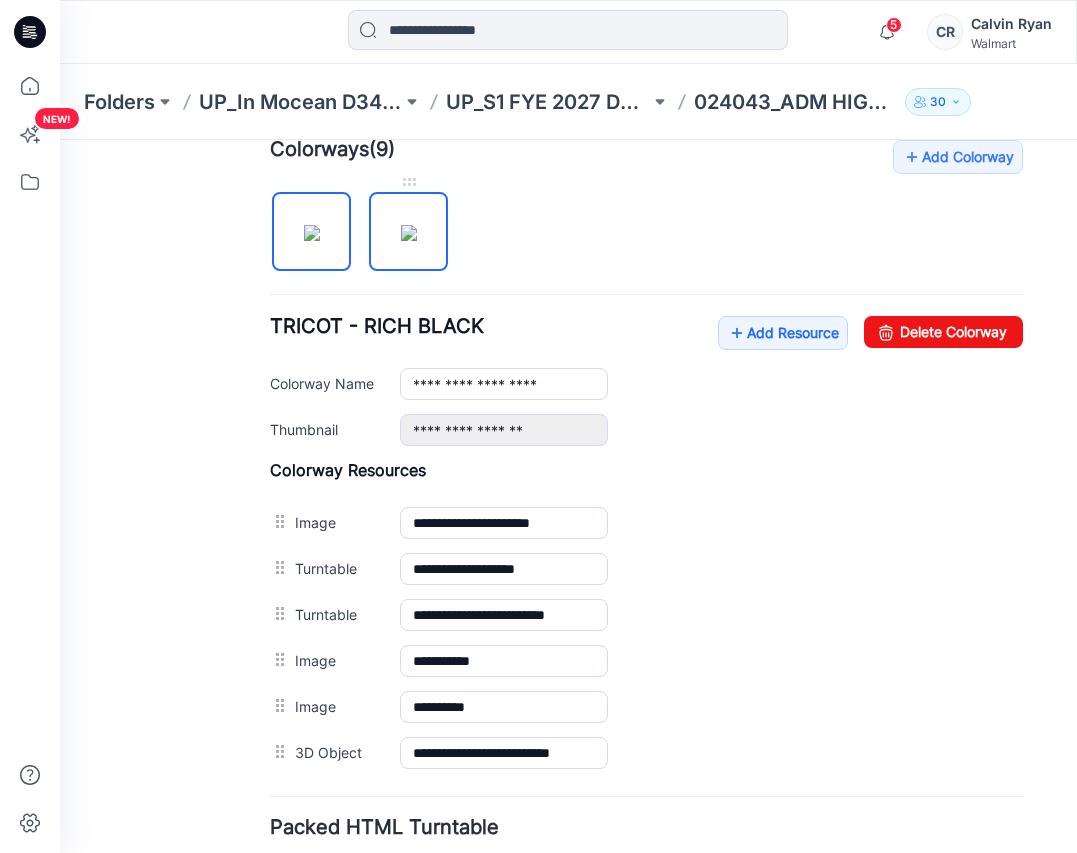 click at bounding box center [409, 233] 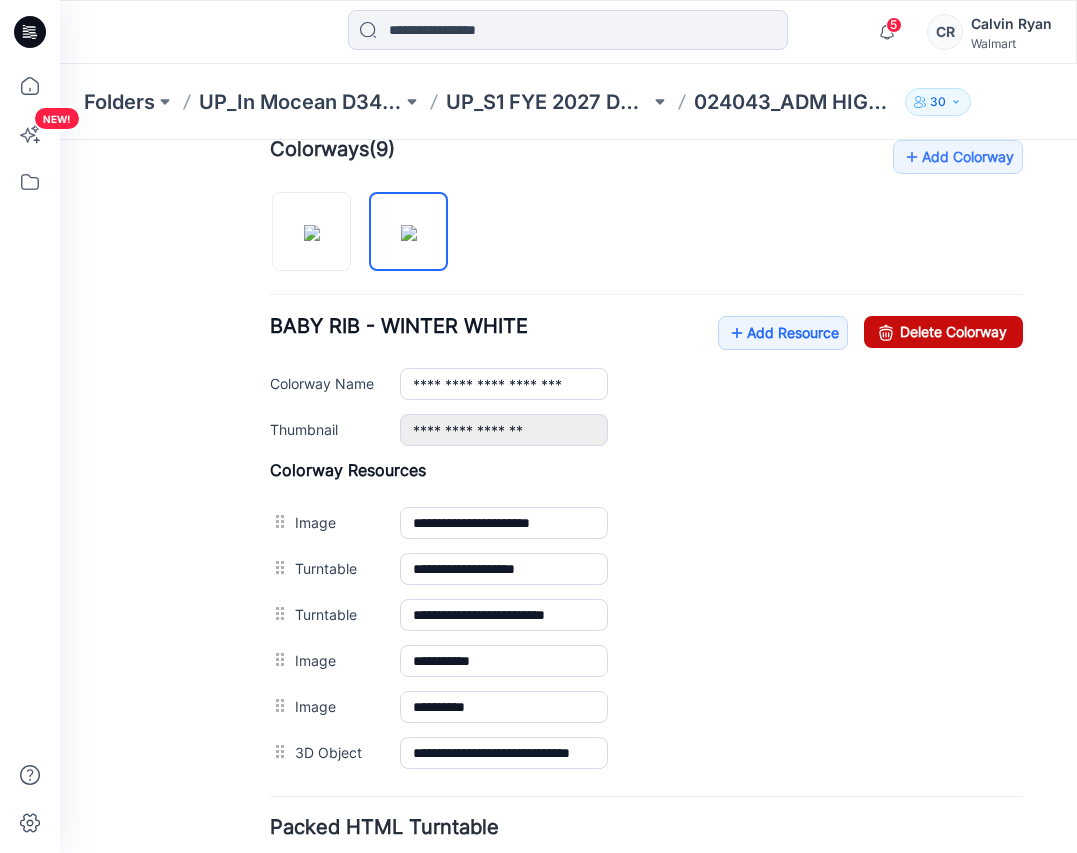 click on "Delete Colorway" at bounding box center [943, 332] 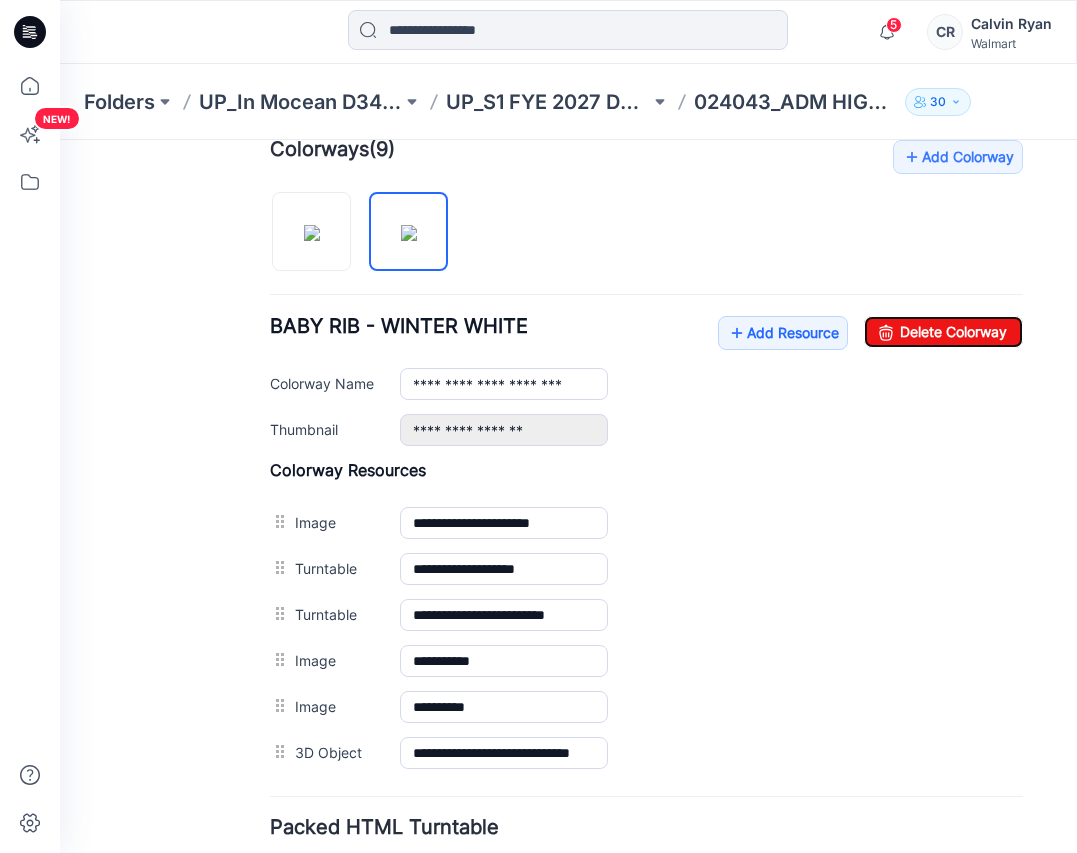 type on "**********" 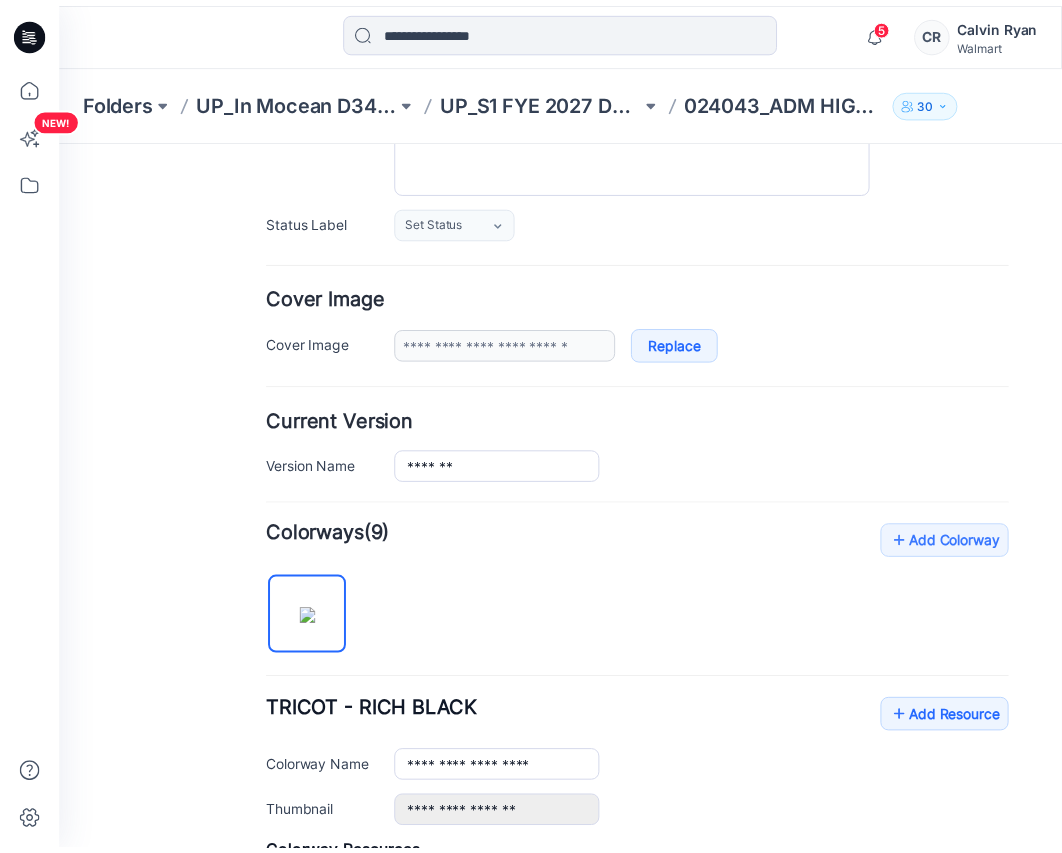 scroll, scrollTop: 0, scrollLeft: 0, axis: both 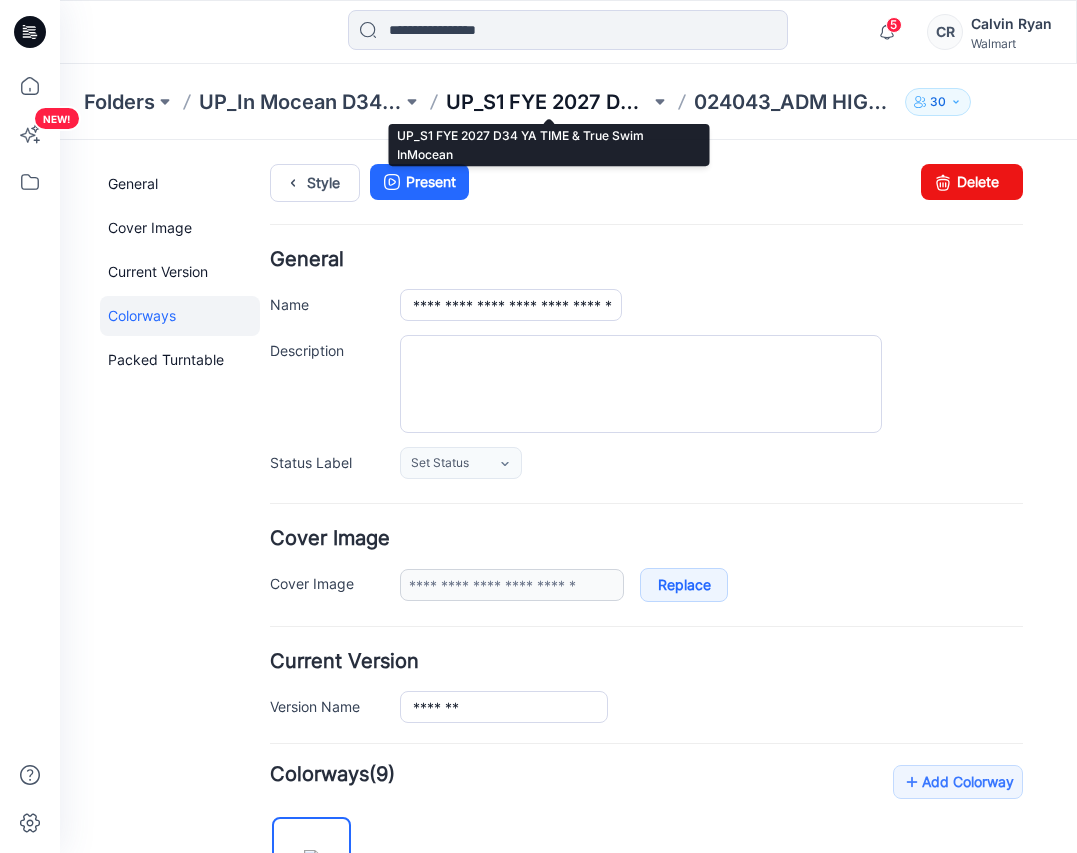 click on "UP_S1 FYE 2027 D34 YA TIME & True Swim InMocean" at bounding box center (547, 102) 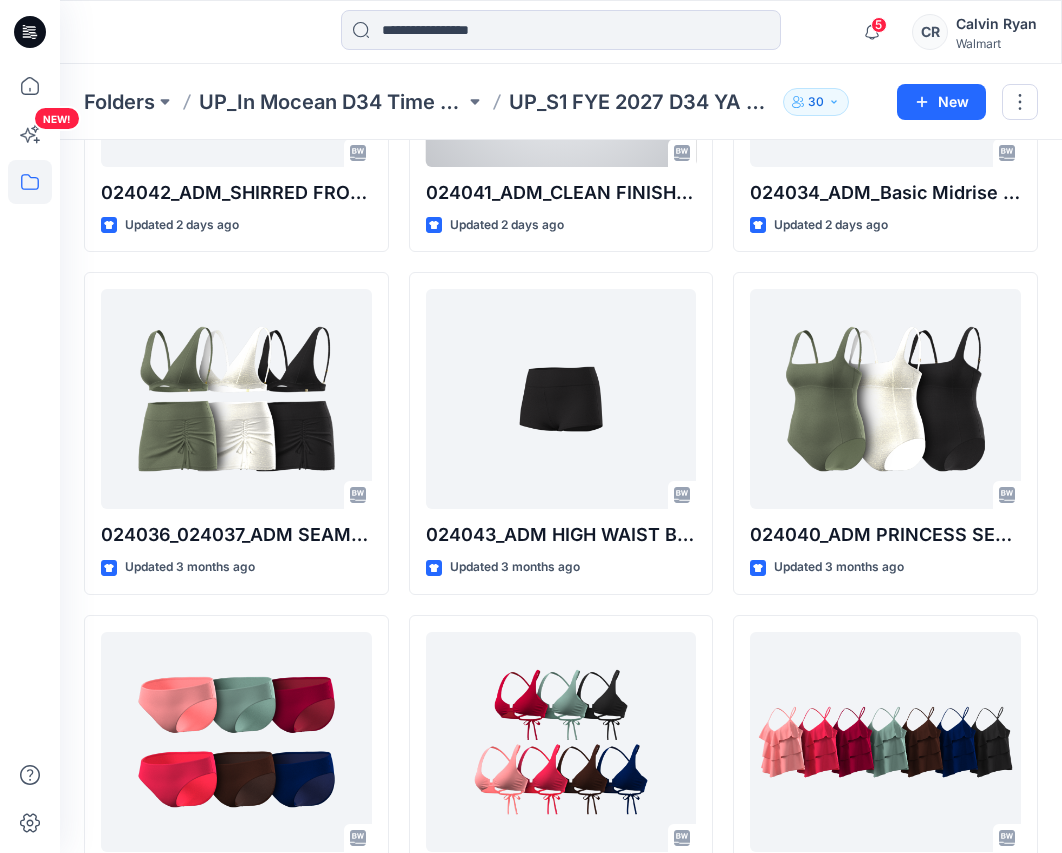 scroll, scrollTop: 2017, scrollLeft: 0, axis: vertical 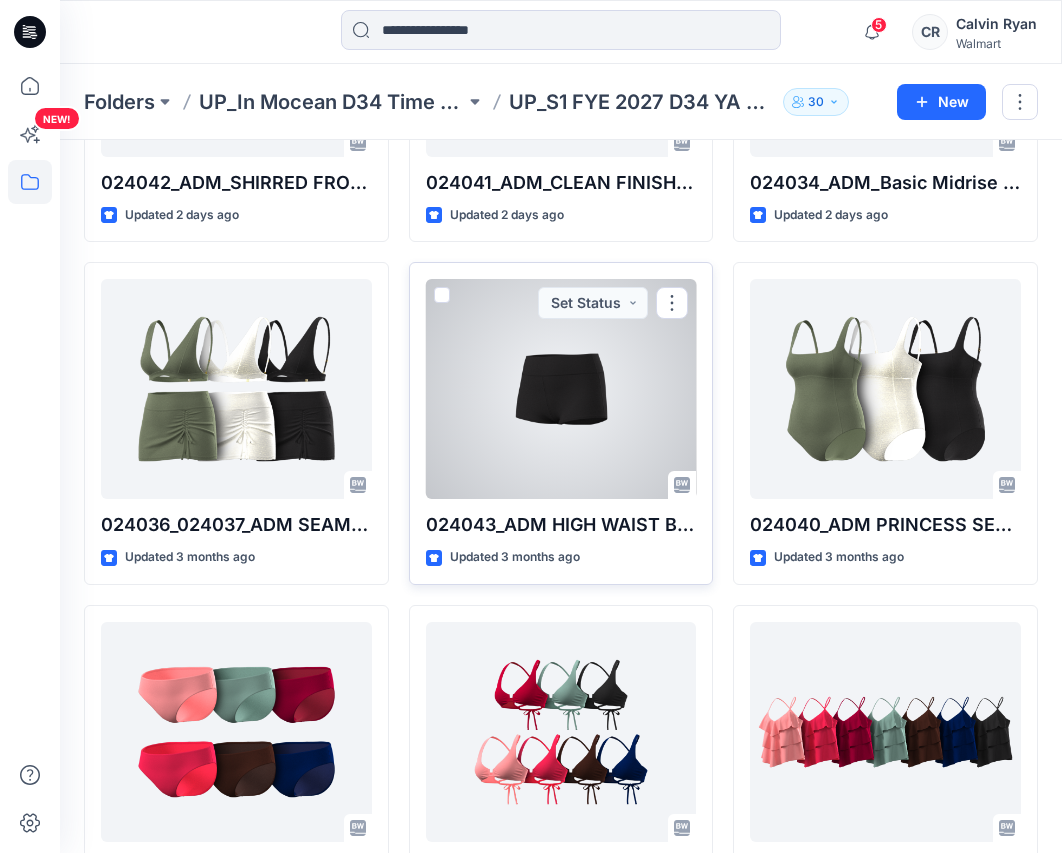 click at bounding box center (561, 389) 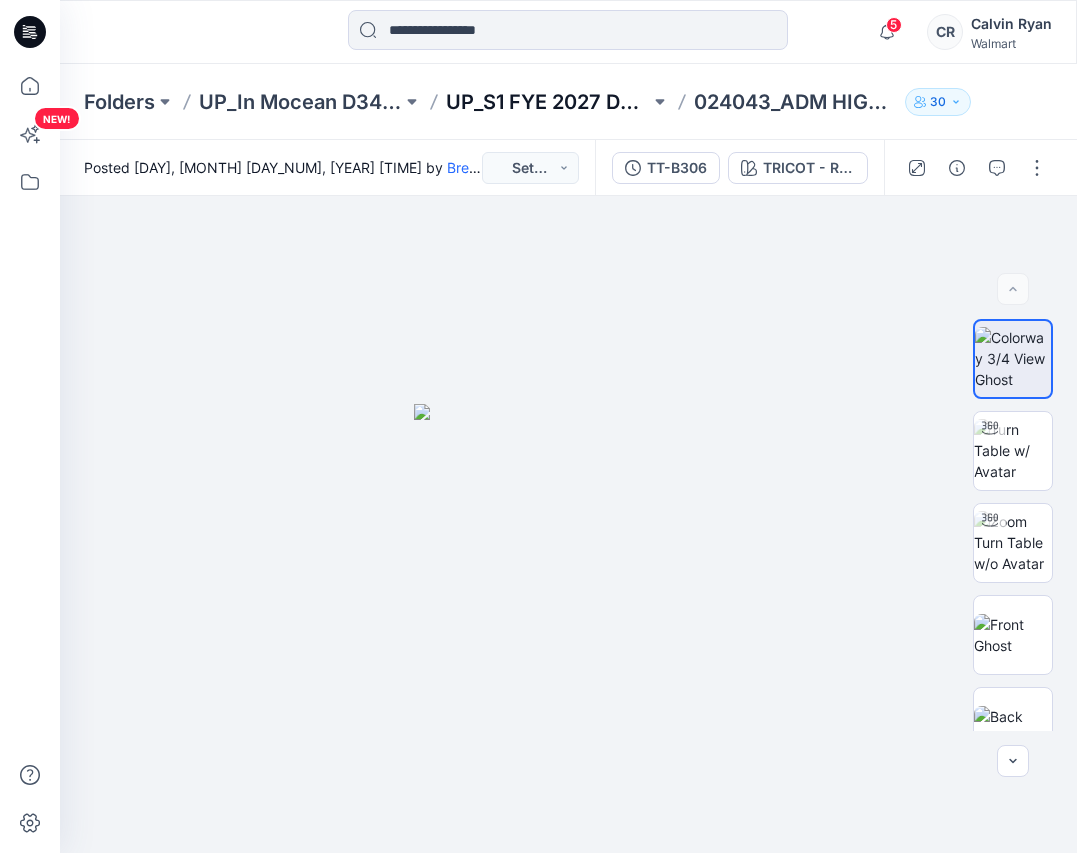 click on "UP_S1 FYE 2027 D34 YA TIME & True Swim InMocean" at bounding box center (547, 102) 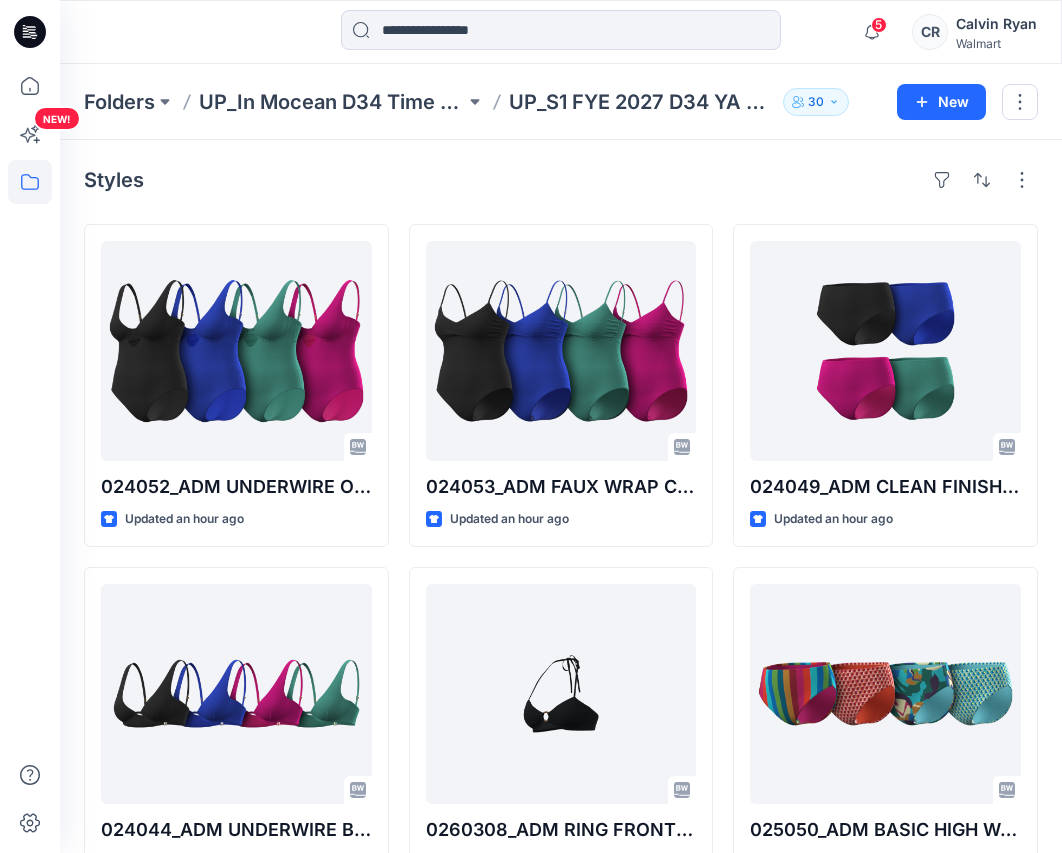 drag, startPoint x: 255, startPoint y: 46, endPoint x: 251, endPoint y: 33, distance: 13.601471 